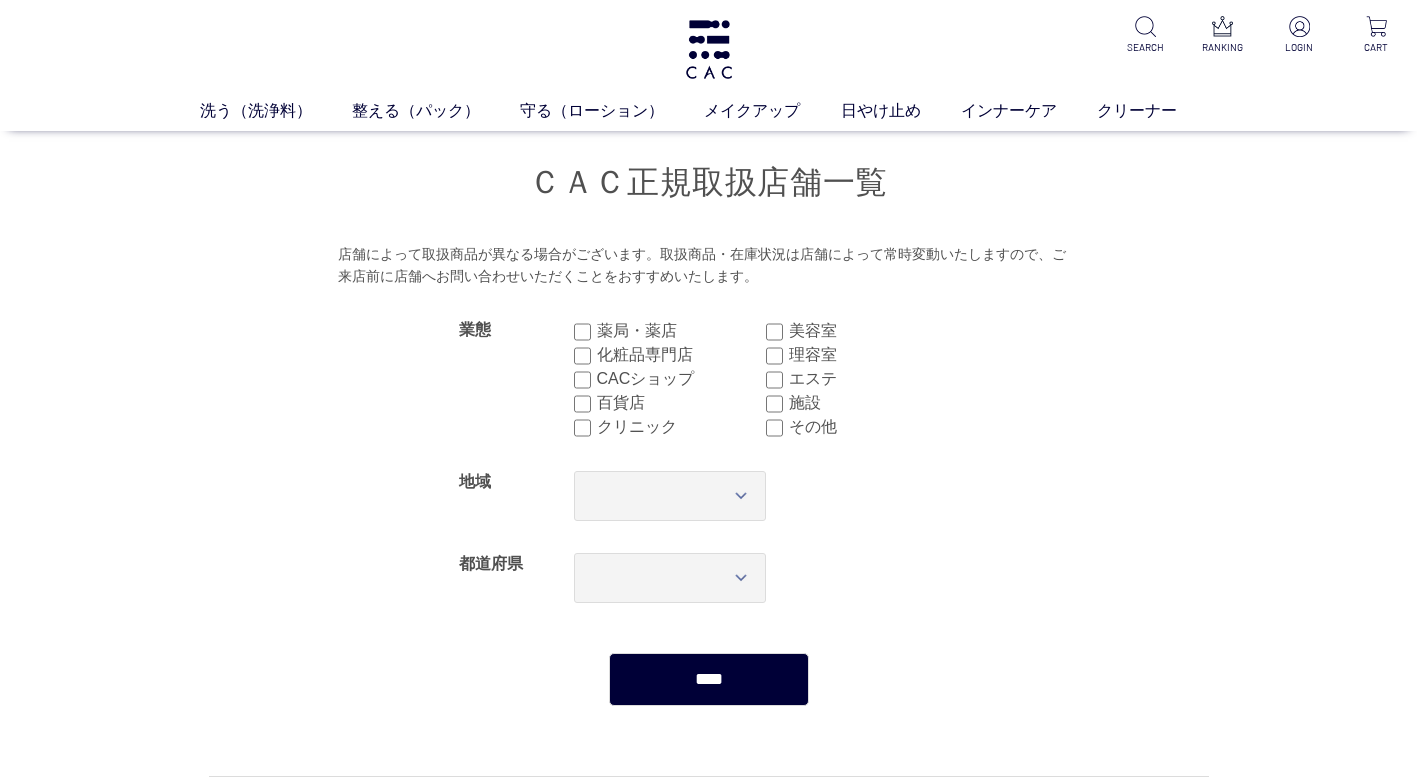 scroll, scrollTop: 0, scrollLeft: 0, axis: both 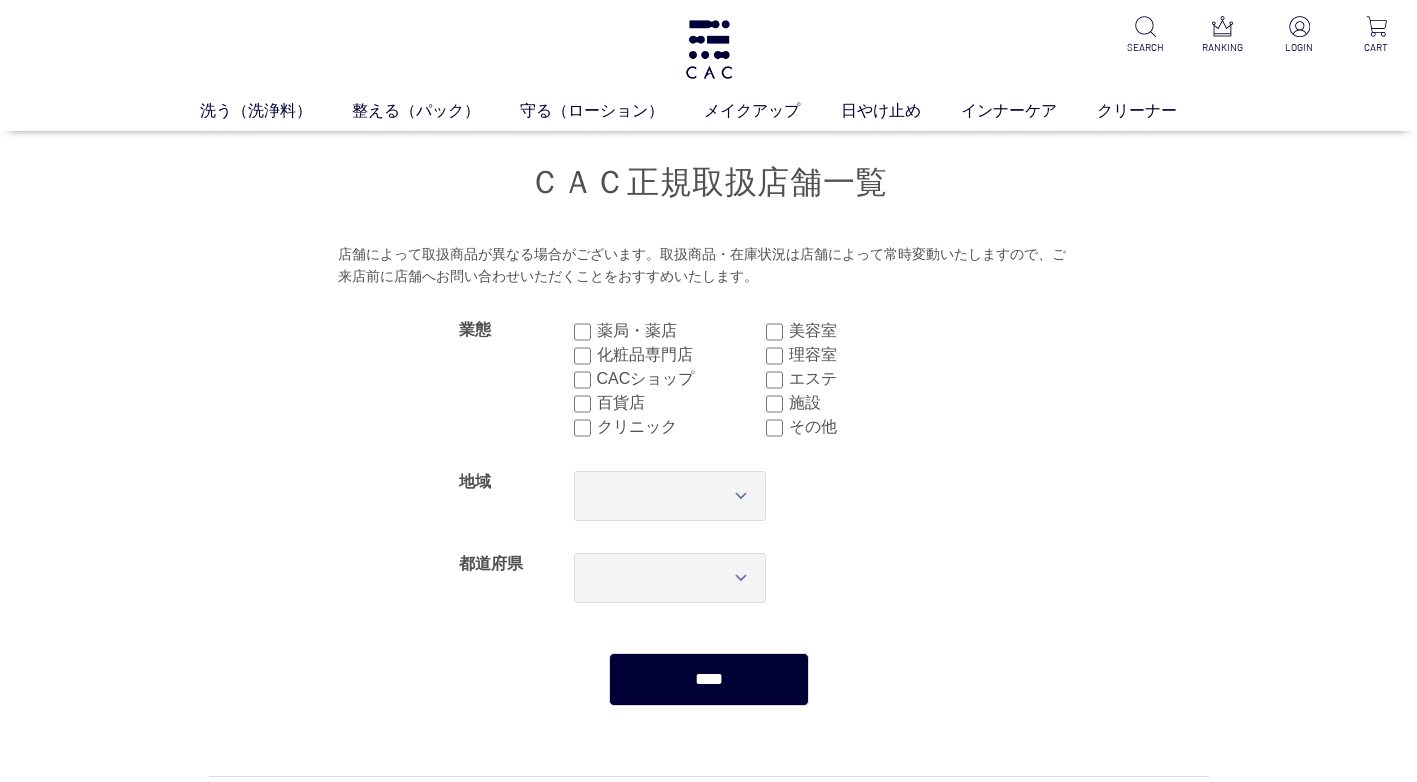 click on "ＣＡＣ正規取扱店舗一覧
店舗によって取扱商品が異なる場合がございます。取扱商品・在庫状況は店舗によって常時変動いたしますので、ご来店前に店舗へお問い合わせいただくことをおすすめいたします。
業態
薬局・薬店 美容室 化粧品専門店 理容室 CACショップ エステ 百貨店 施設 クリニック その他
地域
*** **** **** **** **** **** **** ****
都道府県
*** *** *** *** *** *** *** *** *** *** *** *** **** *** *** *** *** *** *** *** *** *** *** *** *** *** *** **** *** *** *** *** *** *** *** *** *** *** *** *** *** *** **** ***
****
現在地検索
地域：
関東地方" at bounding box center [708, 21918] 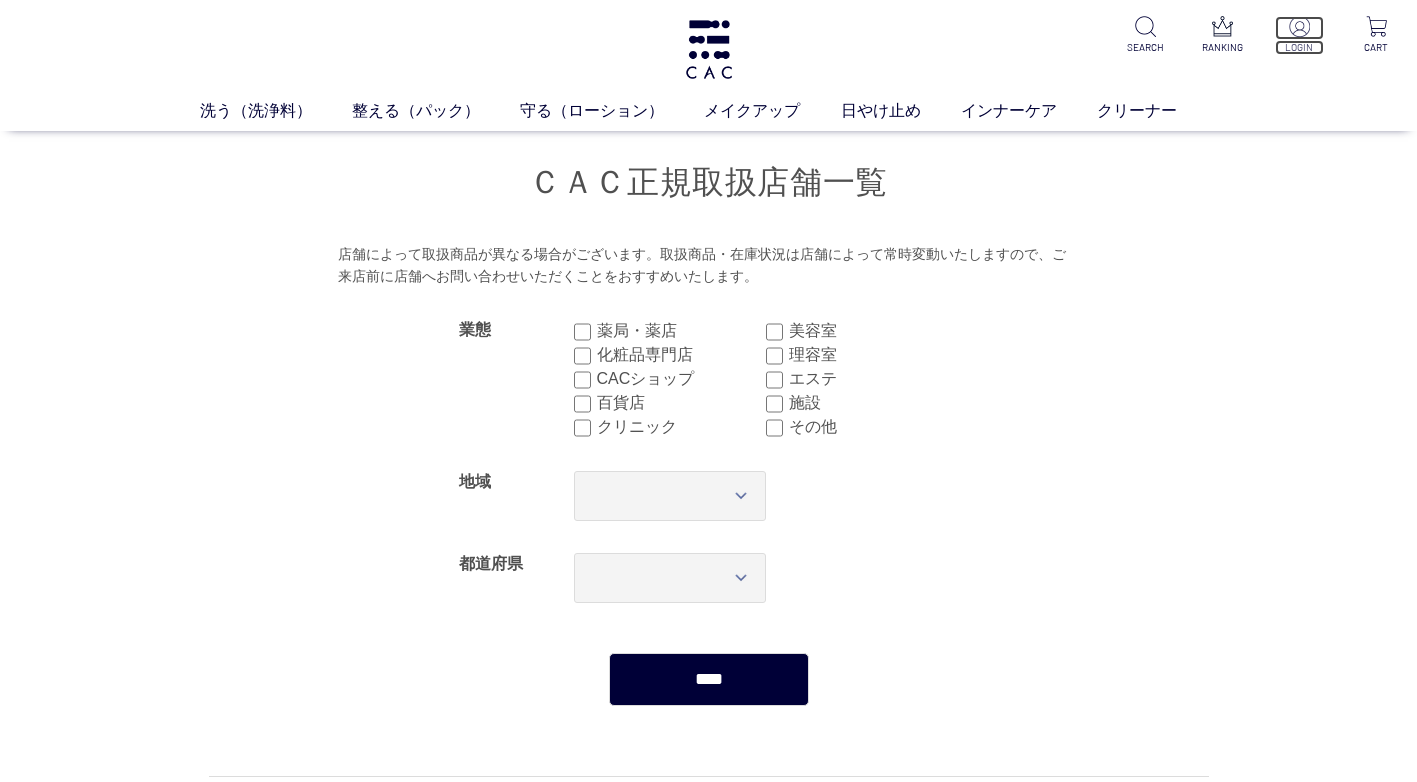 click at bounding box center (1299, 28) 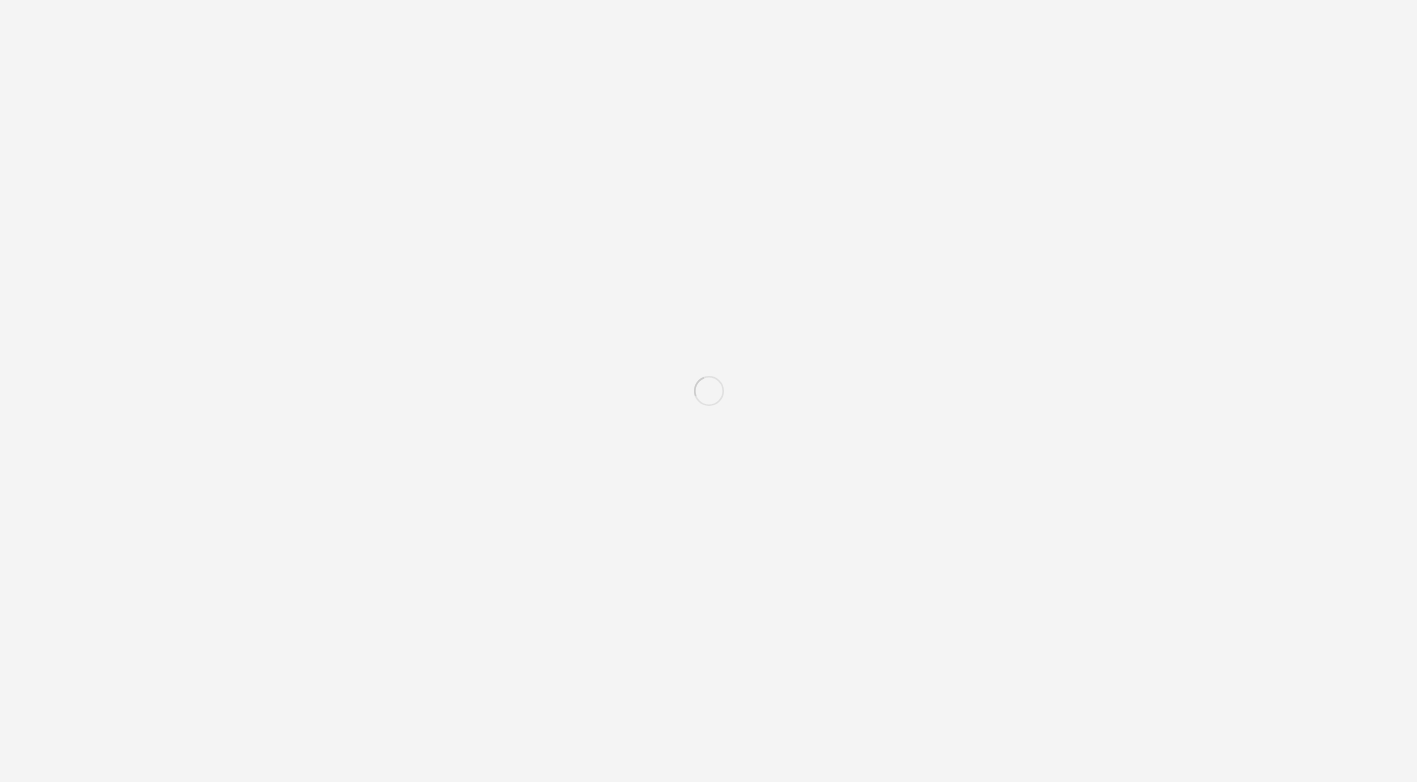 scroll, scrollTop: 0, scrollLeft: 0, axis: both 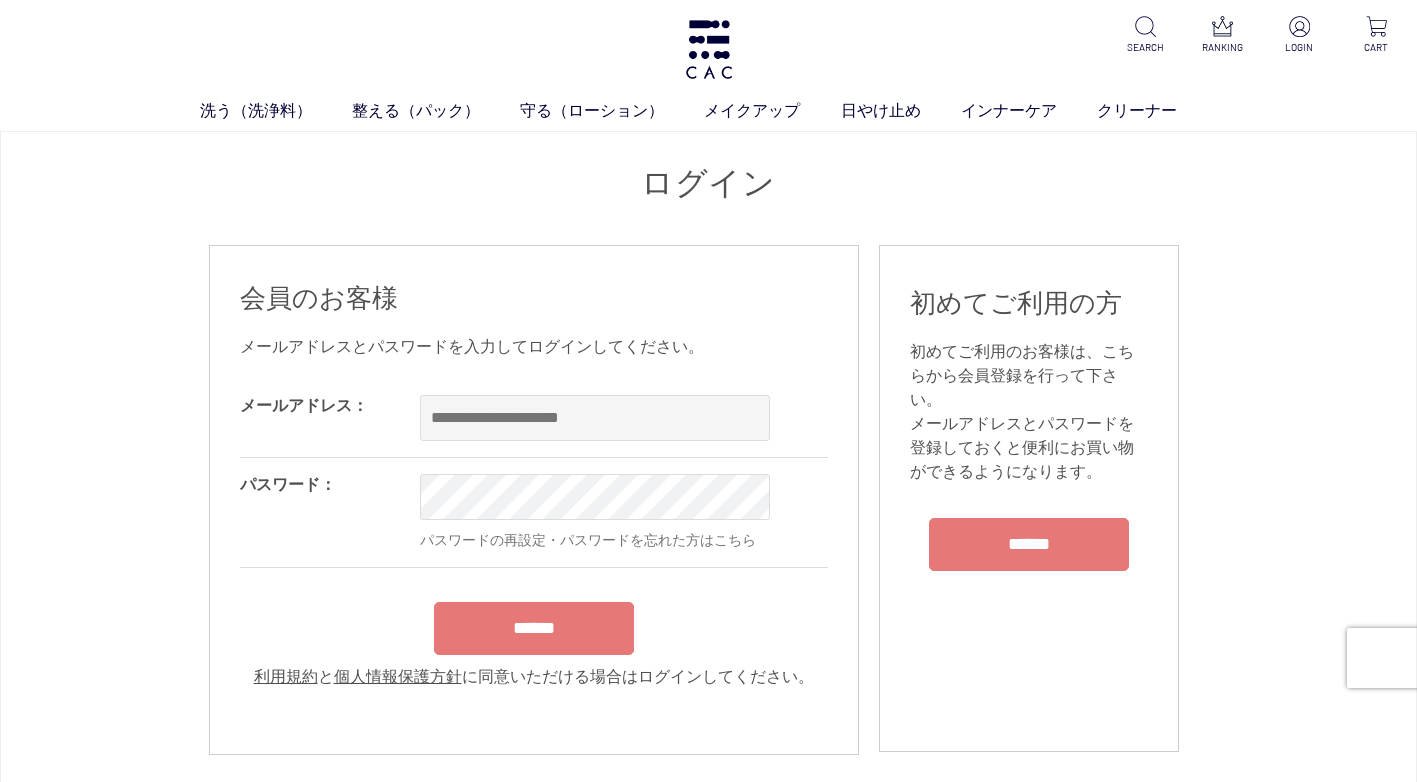 click on "ログイン
会員のお客様
メールアドレスとパスワードを入力してログインしてください。
メールアドレス：
OK
パスワード：
OK
パスワードの再設定・パスワードを忘れた方はこちら
******
利用規約 と
個人情報保護方針 に同意いただける場合はログインしてください。
会員規約
会員登録をされる前に、下記ご利用規約をよくお読みください。
初めてご利用の方
******" at bounding box center [708, 740] 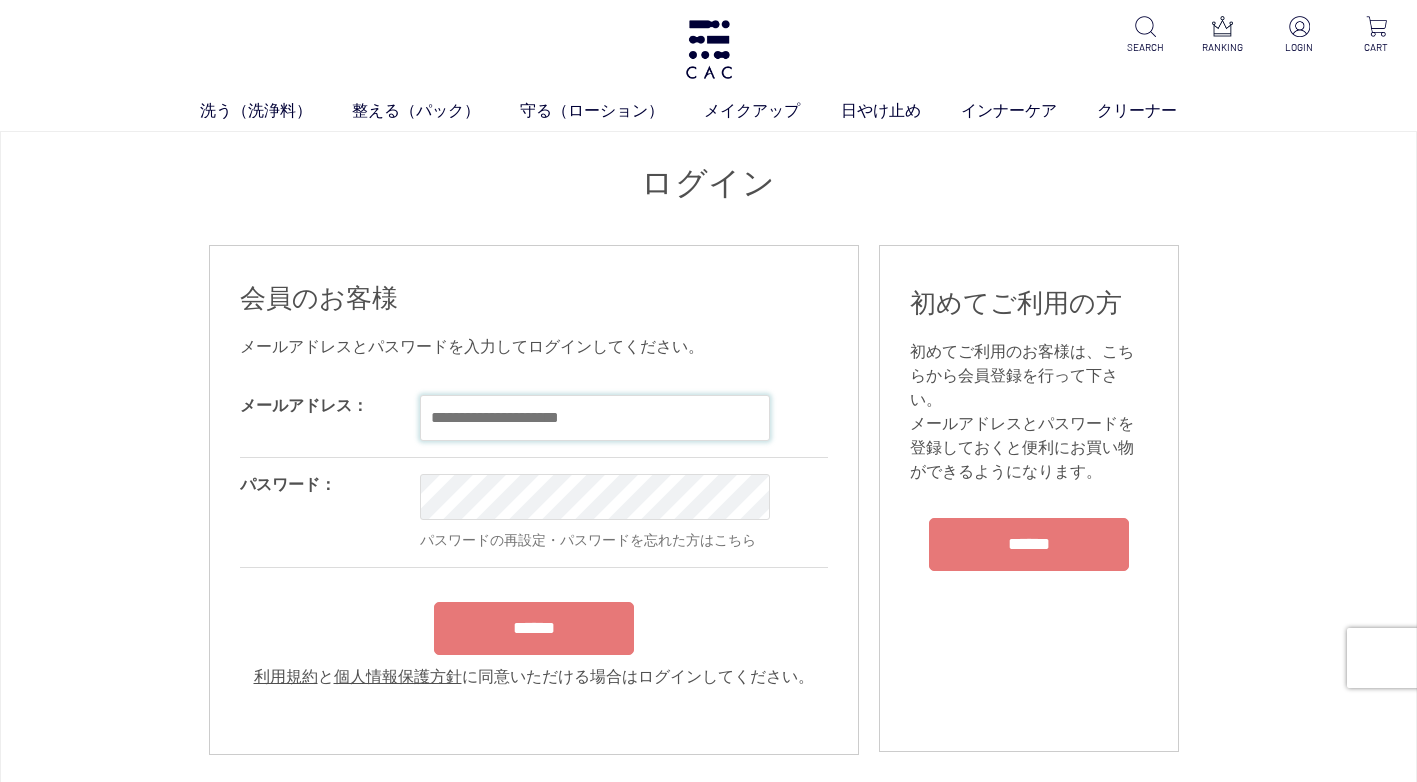 click at bounding box center (595, 418) 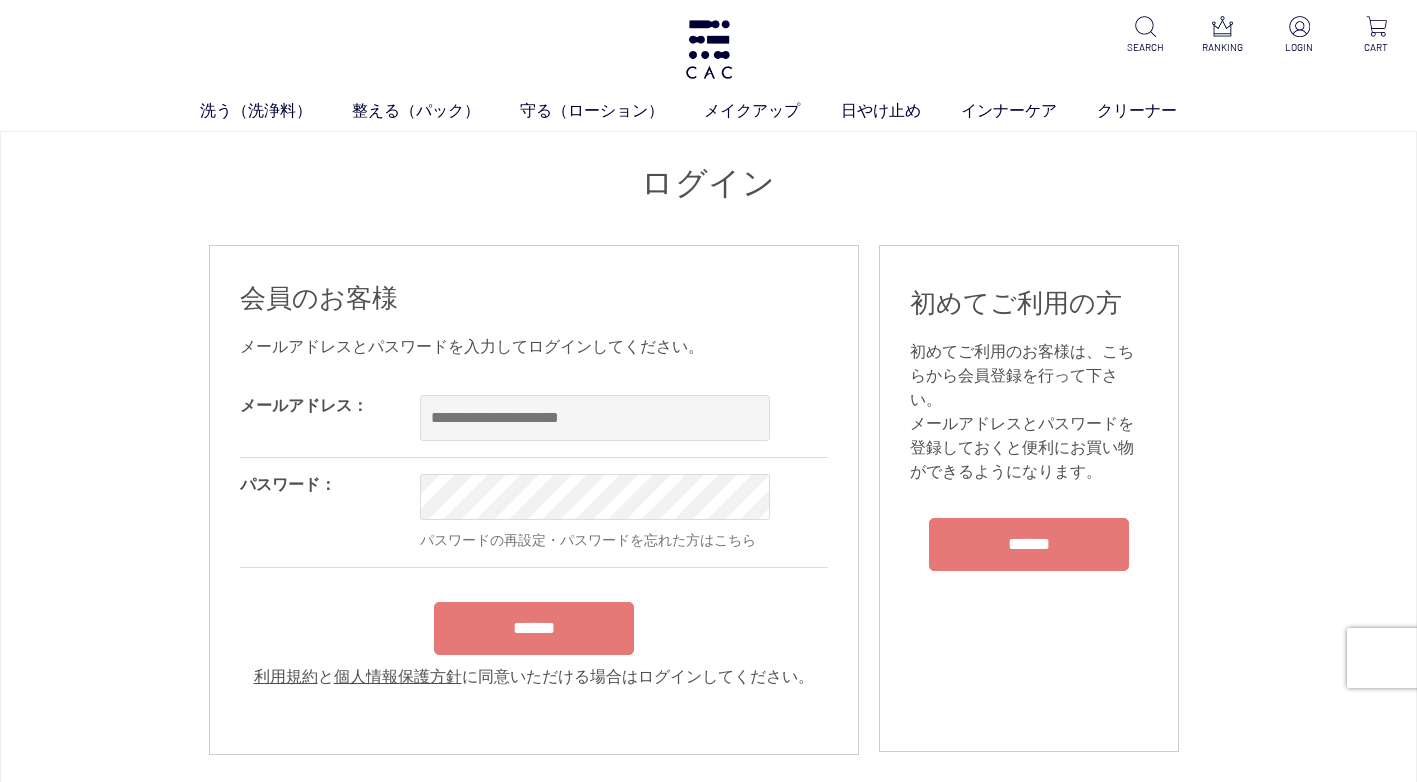 click on "メールアドレス：" at bounding box center [304, 405] 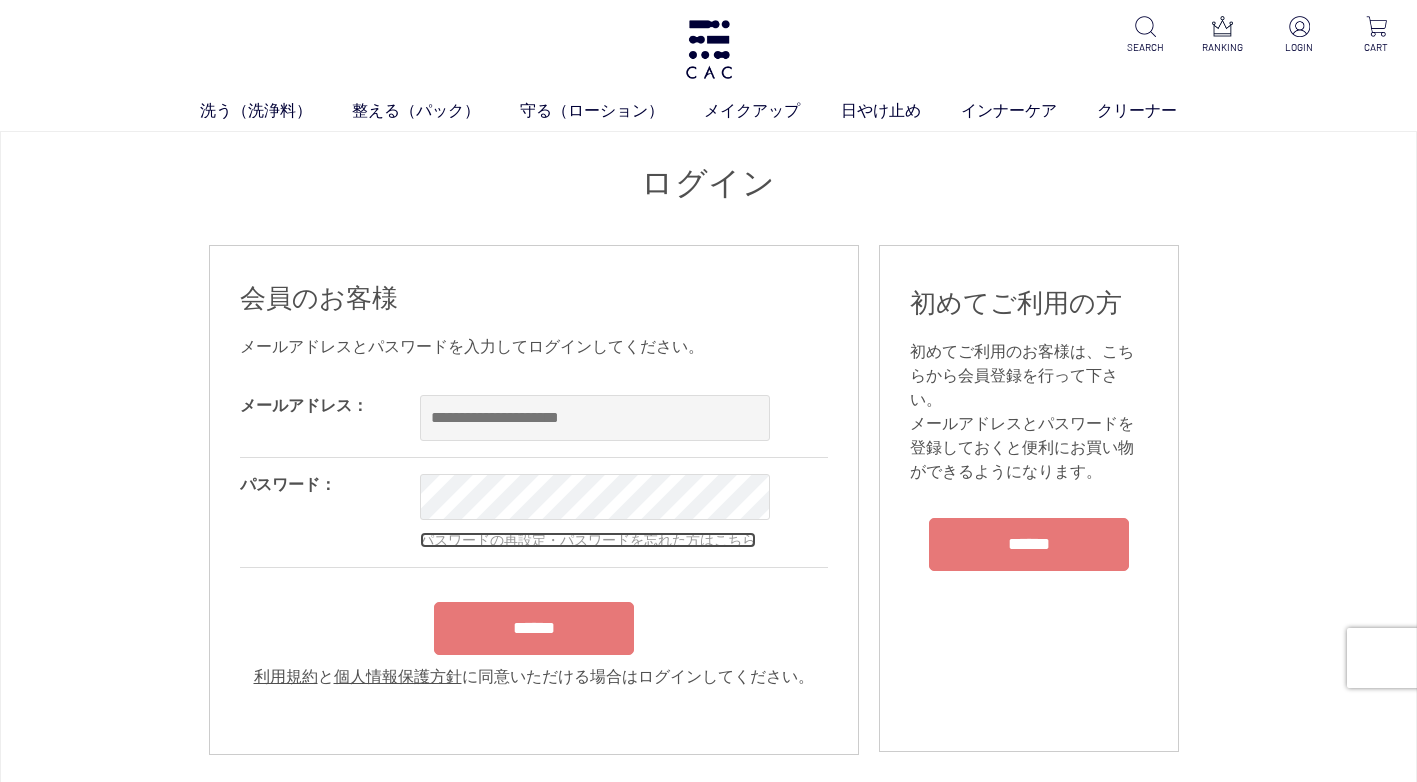click on "パスワードの再設定・パスワードを忘れた方はこちら" at bounding box center [588, 540] 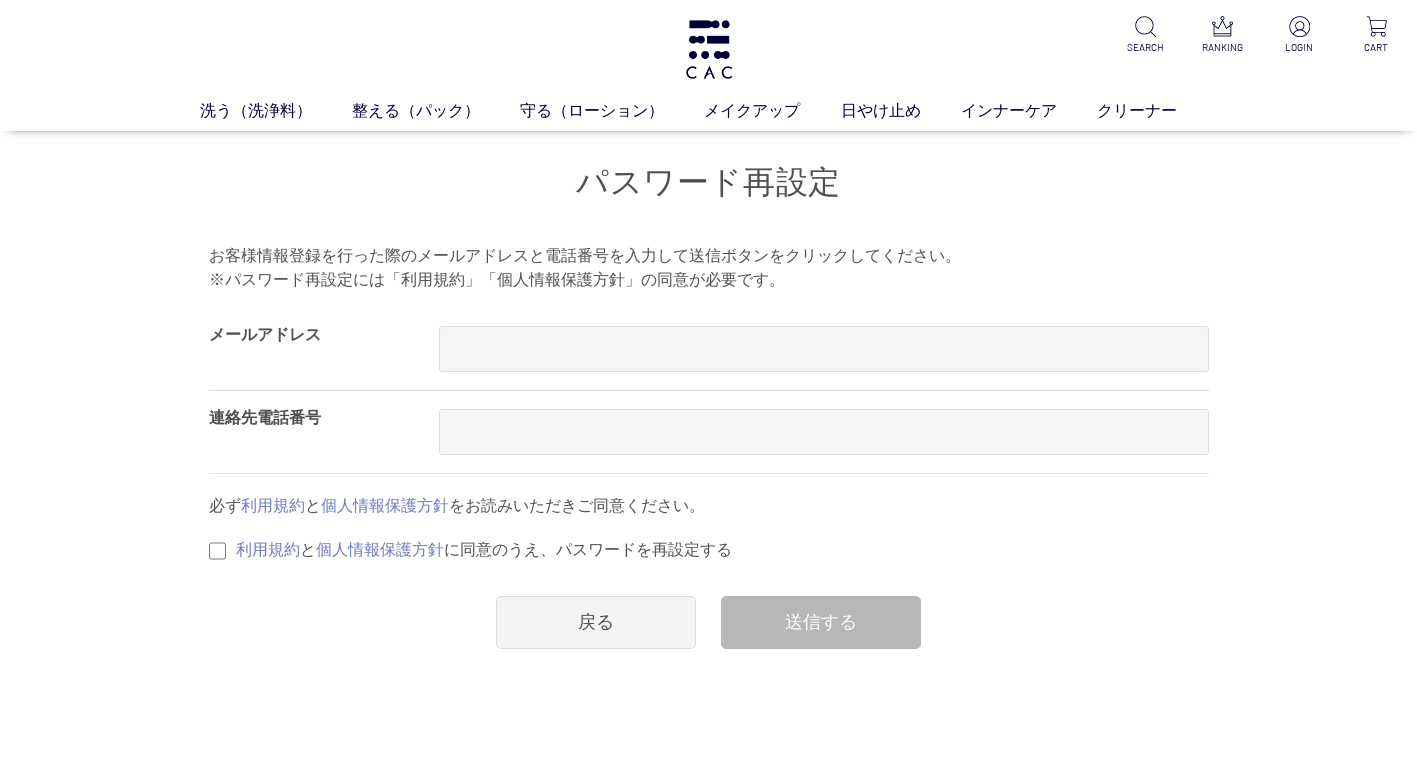 scroll, scrollTop: 0, scrollLeft: 0, axis: both 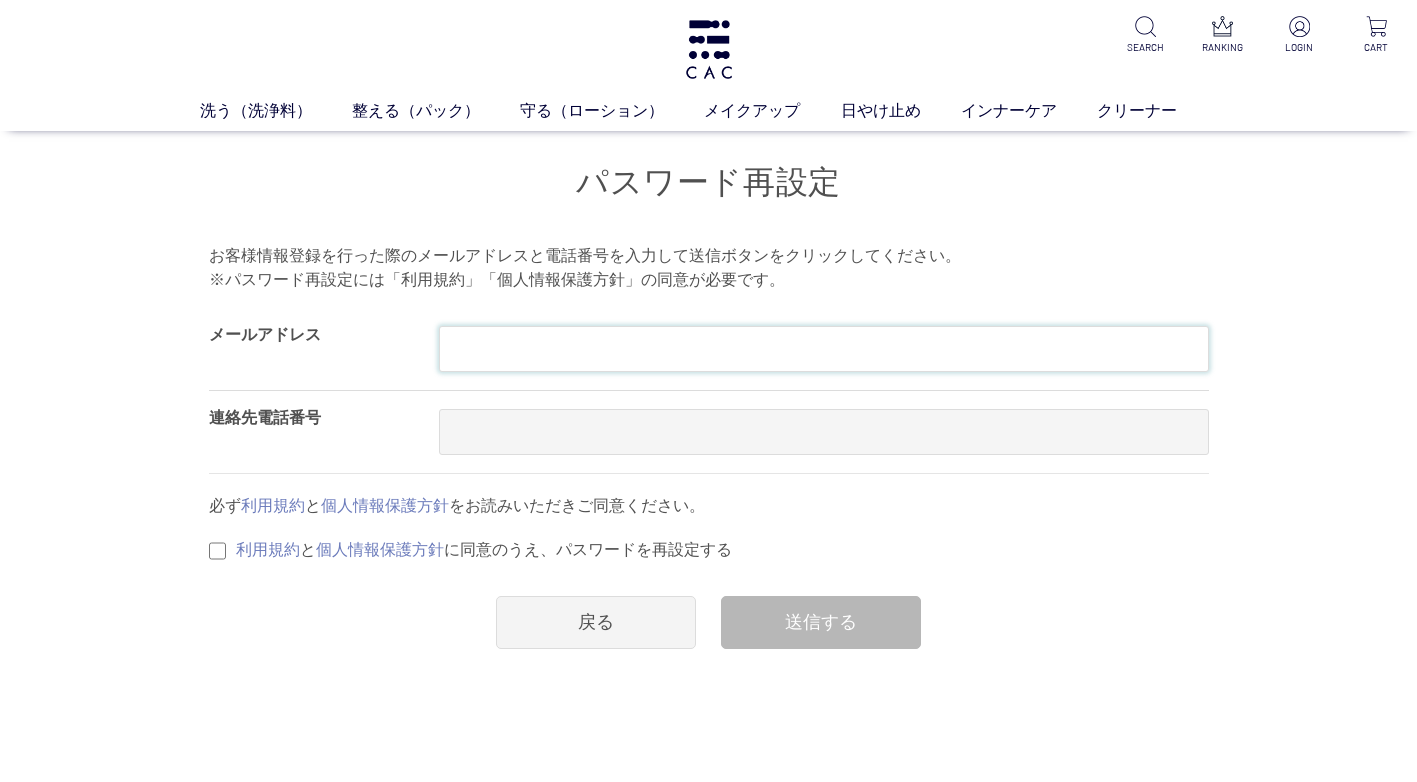 click at bounding box center [824, 349] 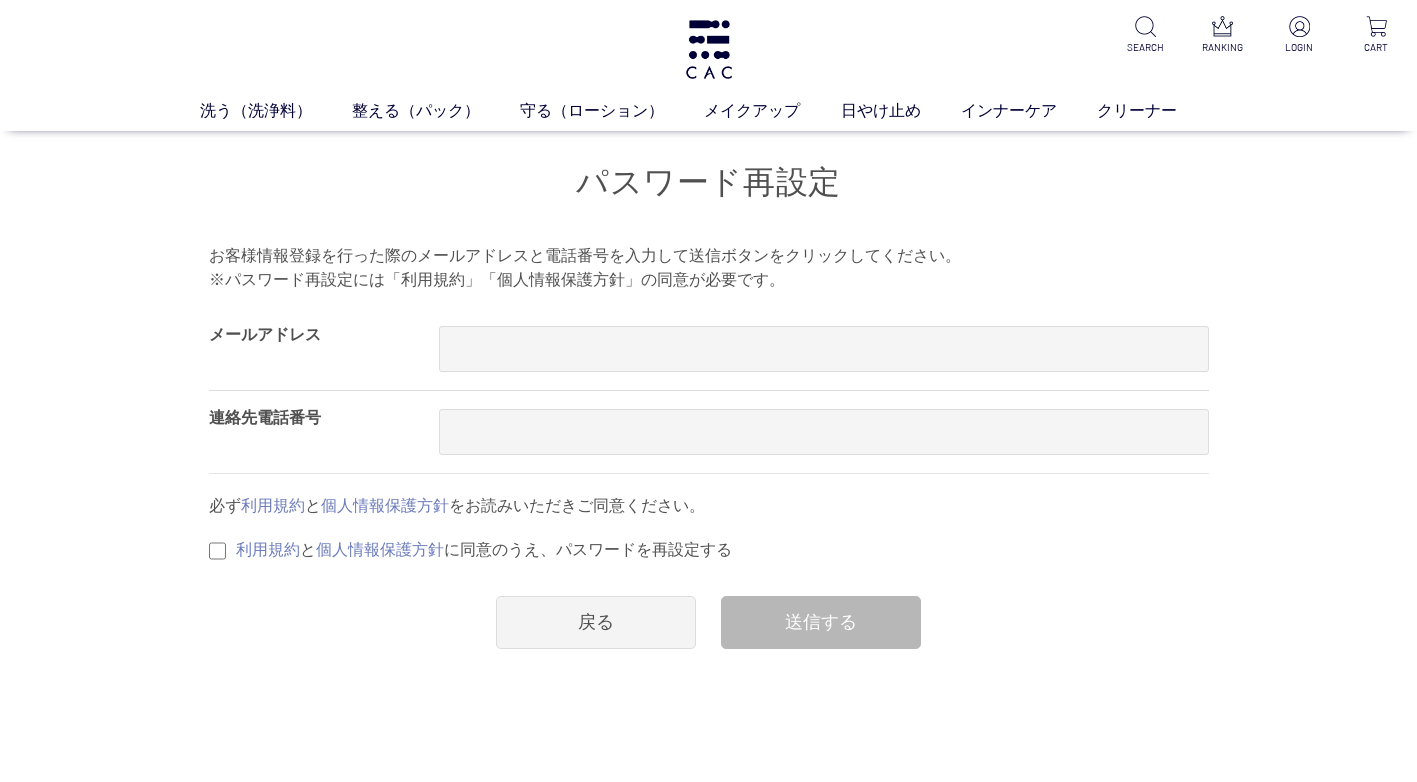 scroll, scrollTop: 0, scrollLeft: 0, axis: both 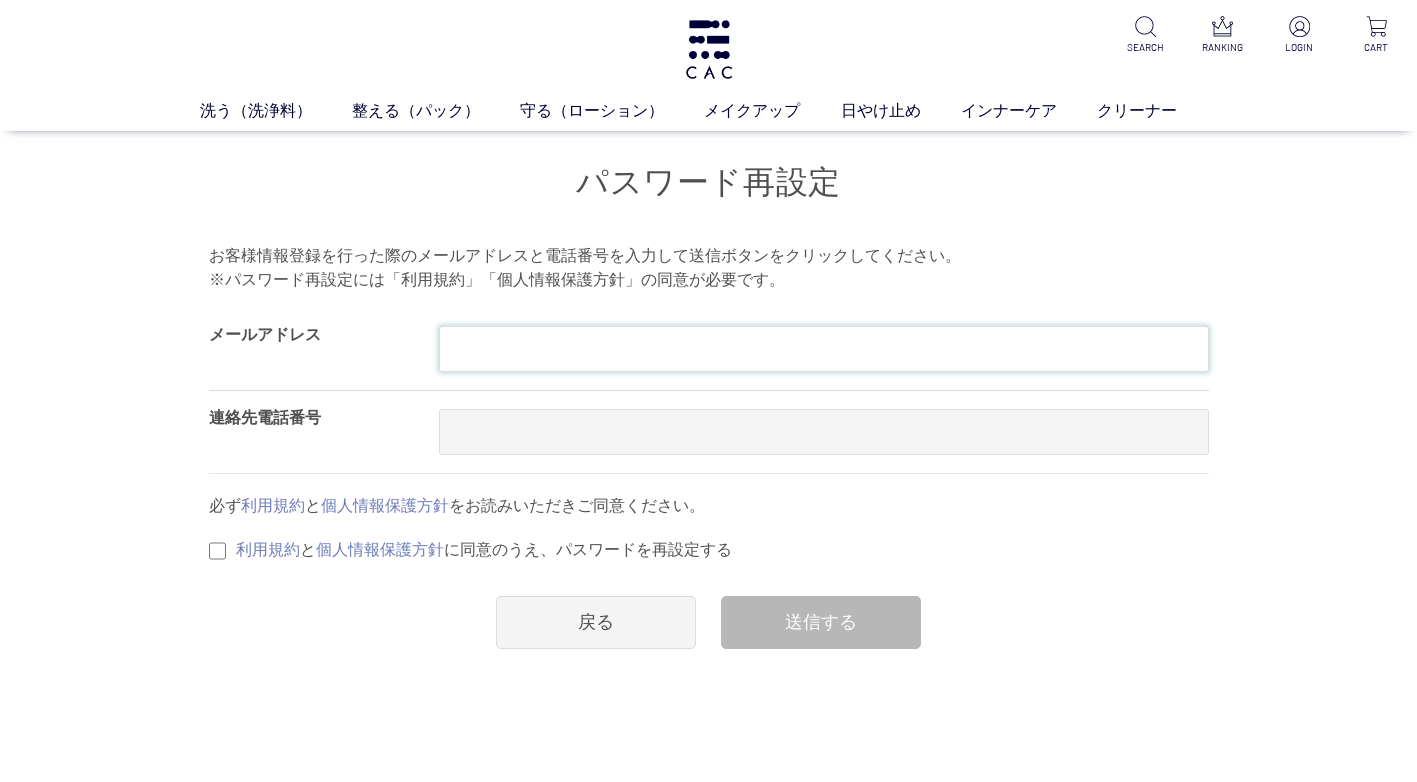 click at bounding box center [824, 349] 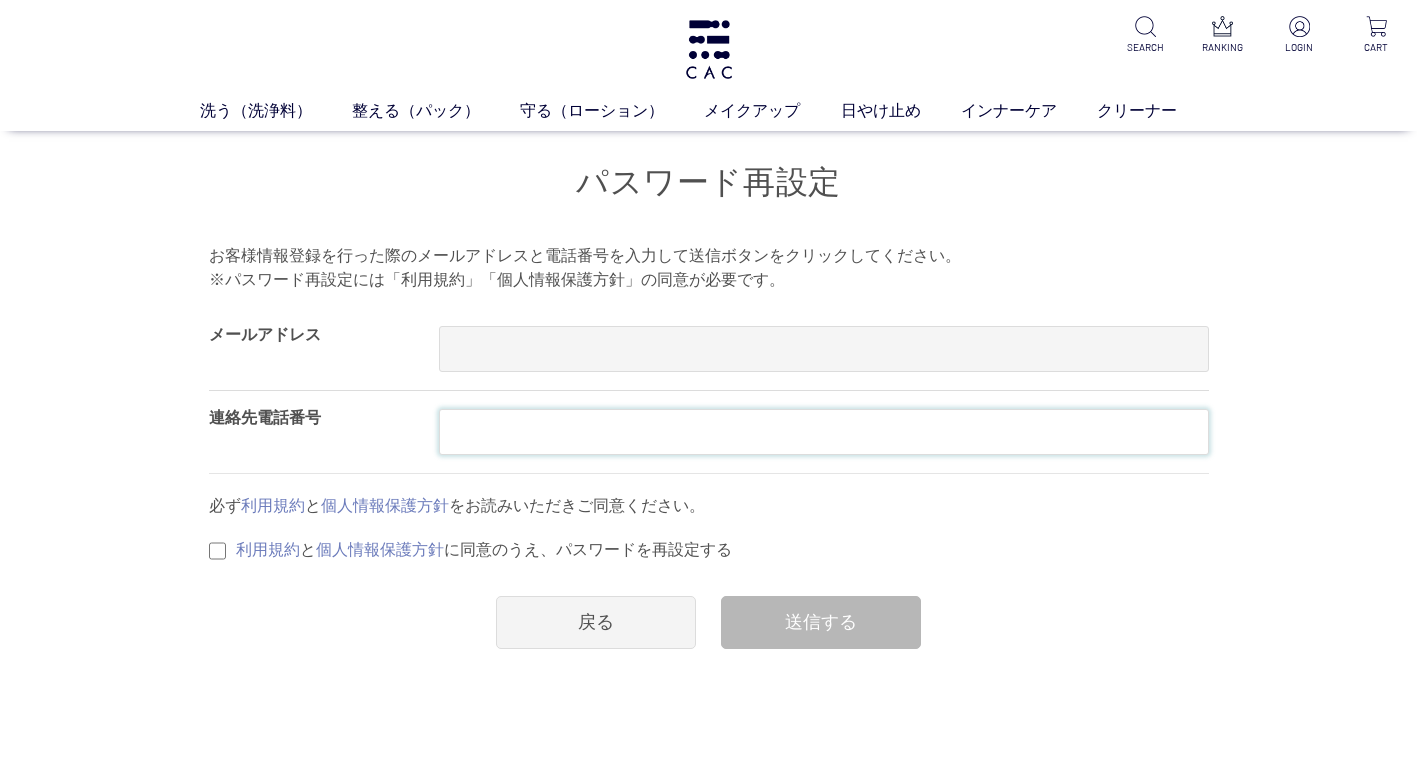 click at bounding box center [824, 432] 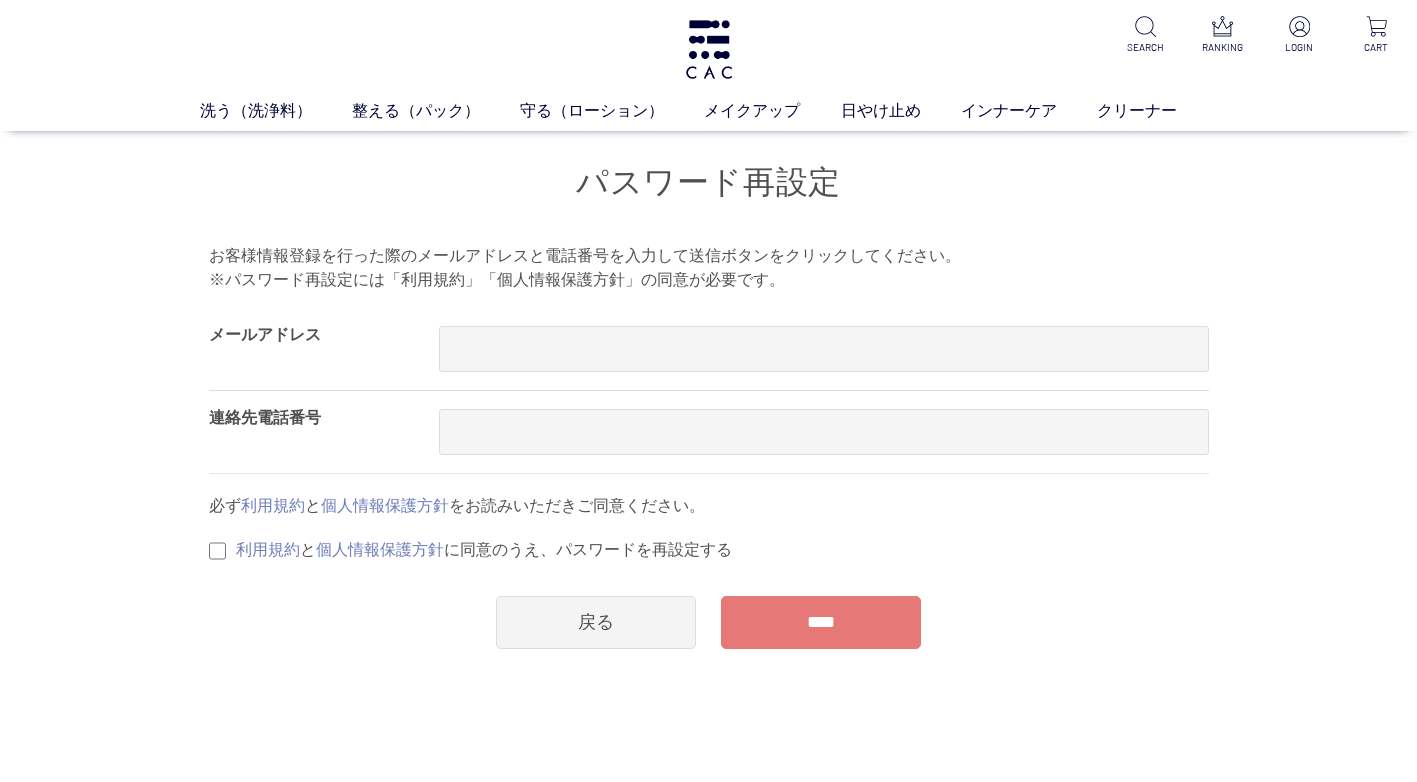 click on "利用規約 と 個人情報保護方針 に同意のうえ、パスワードを再設定する" at bounding box center [709, 550] 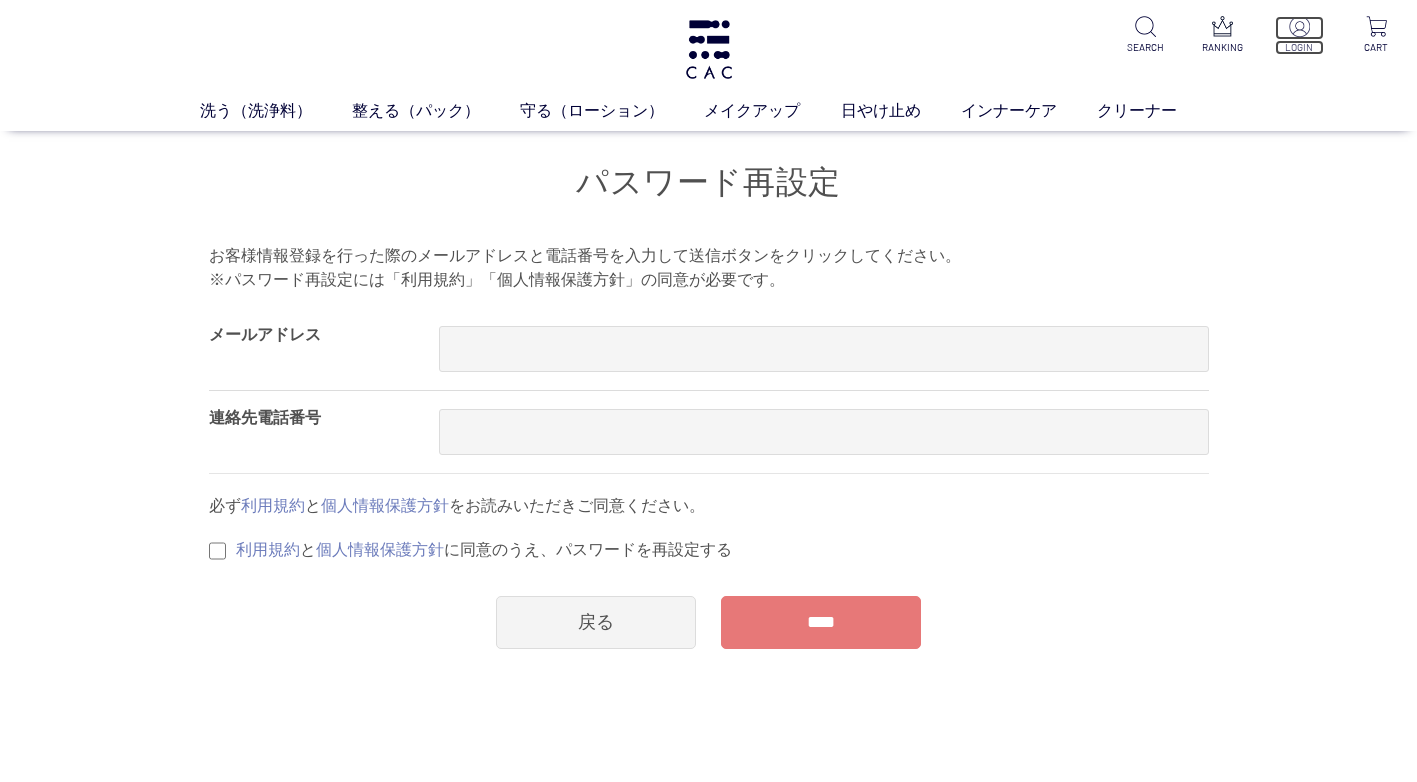 click at bounding box center [1299, 26] 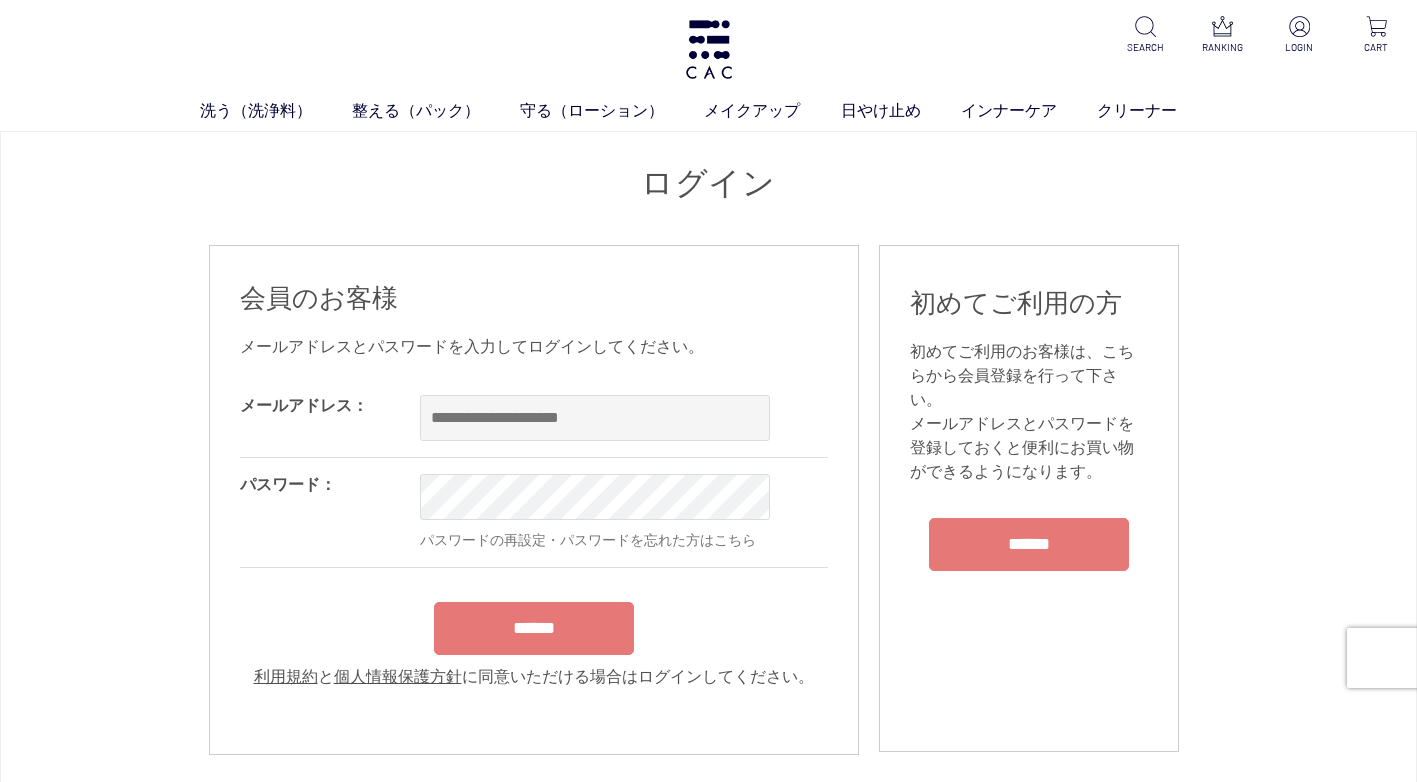 scroll, scrollTop: 0, scrollLeft: 0, axis: both 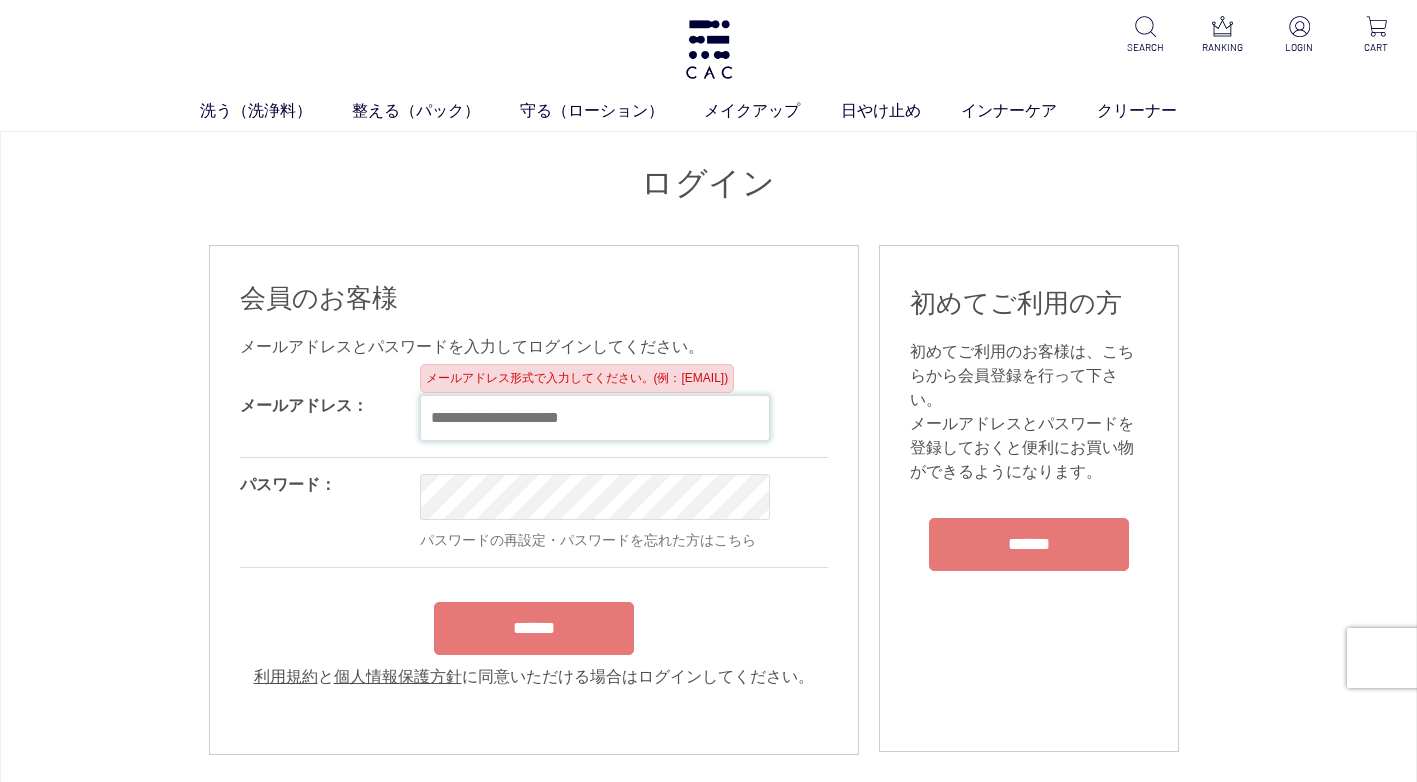 click at bounding box center [595, 418] 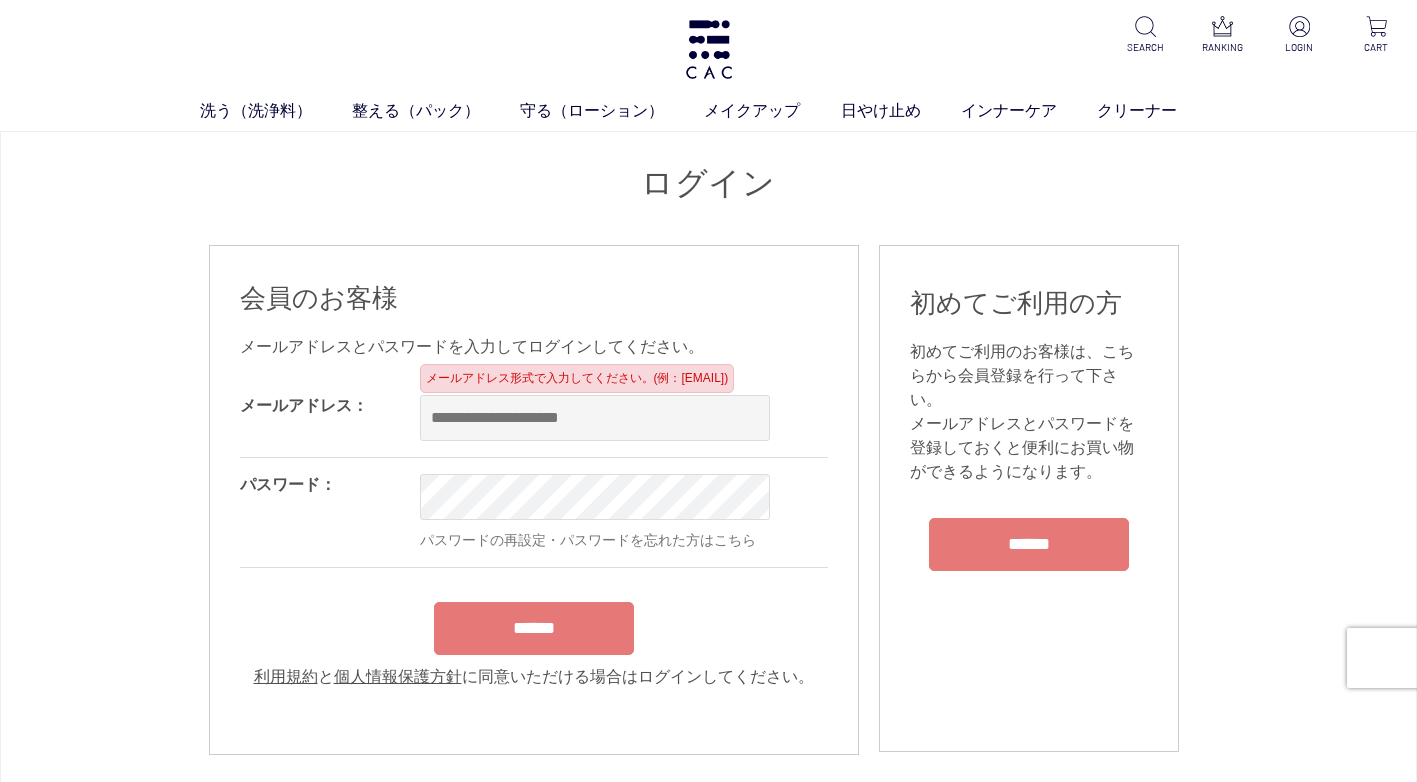 click on "パスワード：" at bounding box center (330, 512) 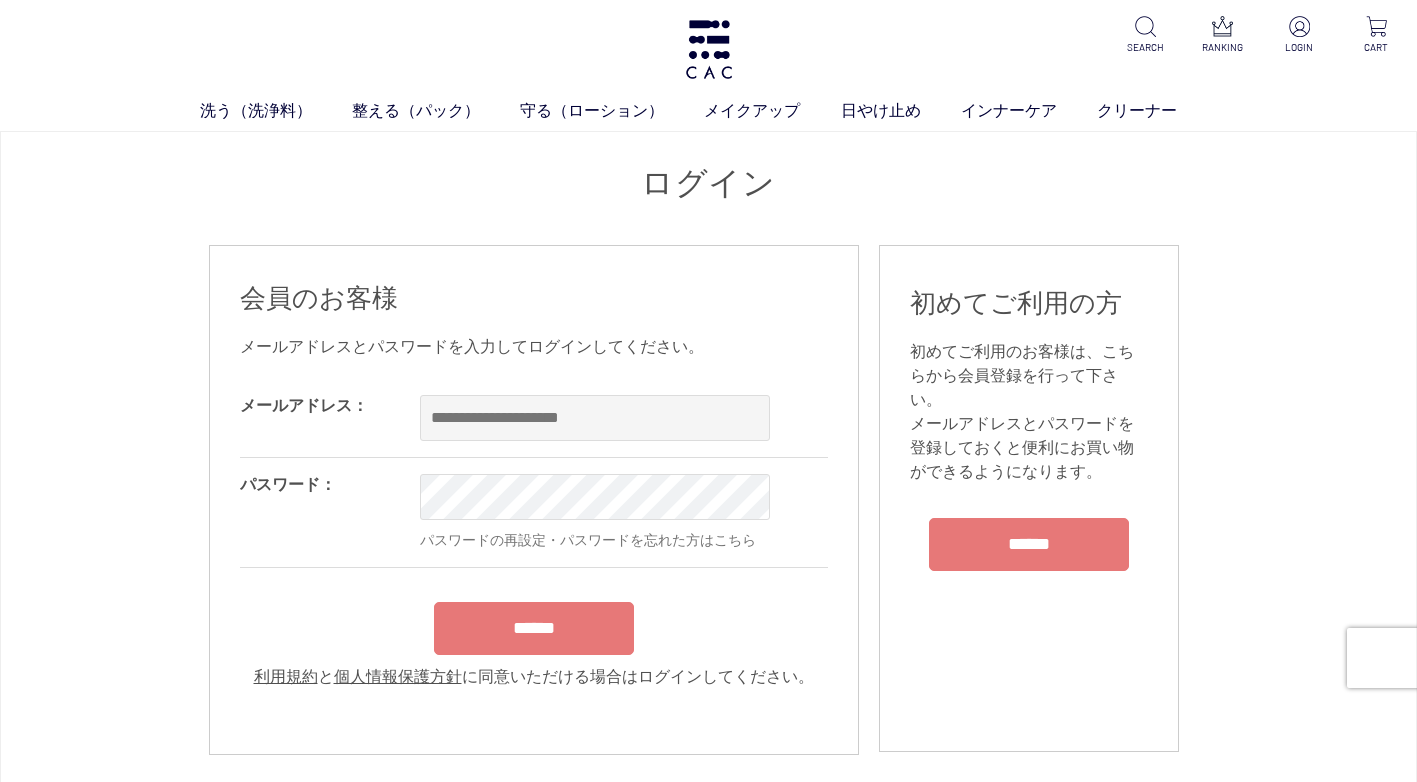 click on "******" at bounding box center [534, 623] 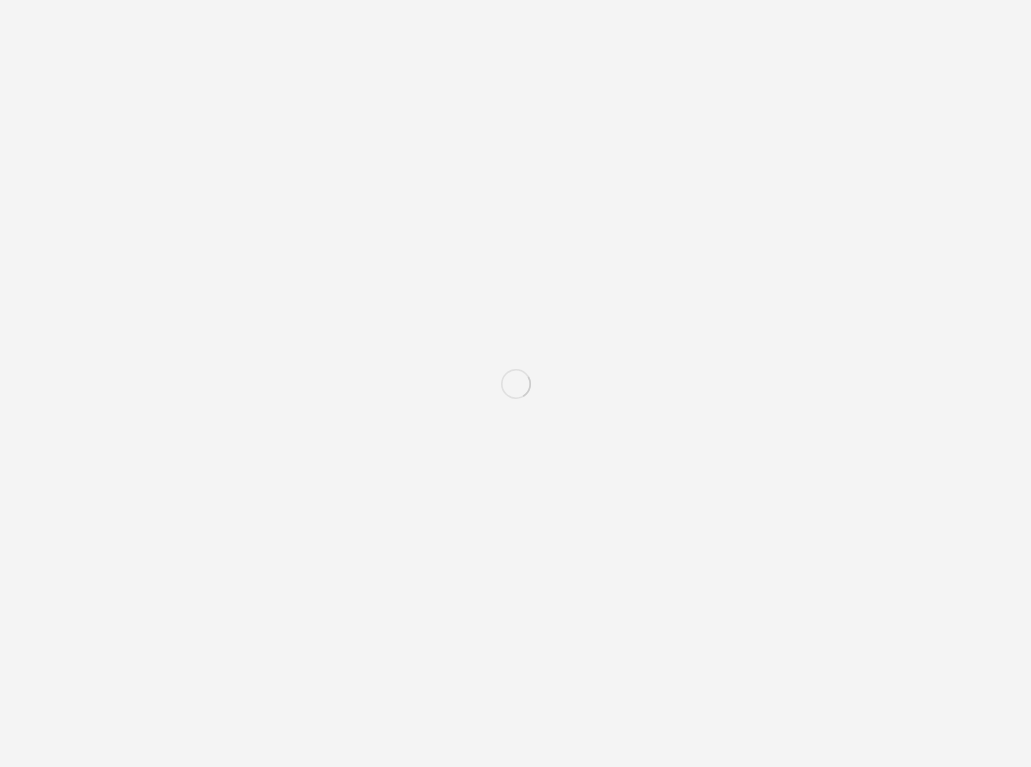 scroll, scrollTop: 0, scrollLeft: 0, axis: both 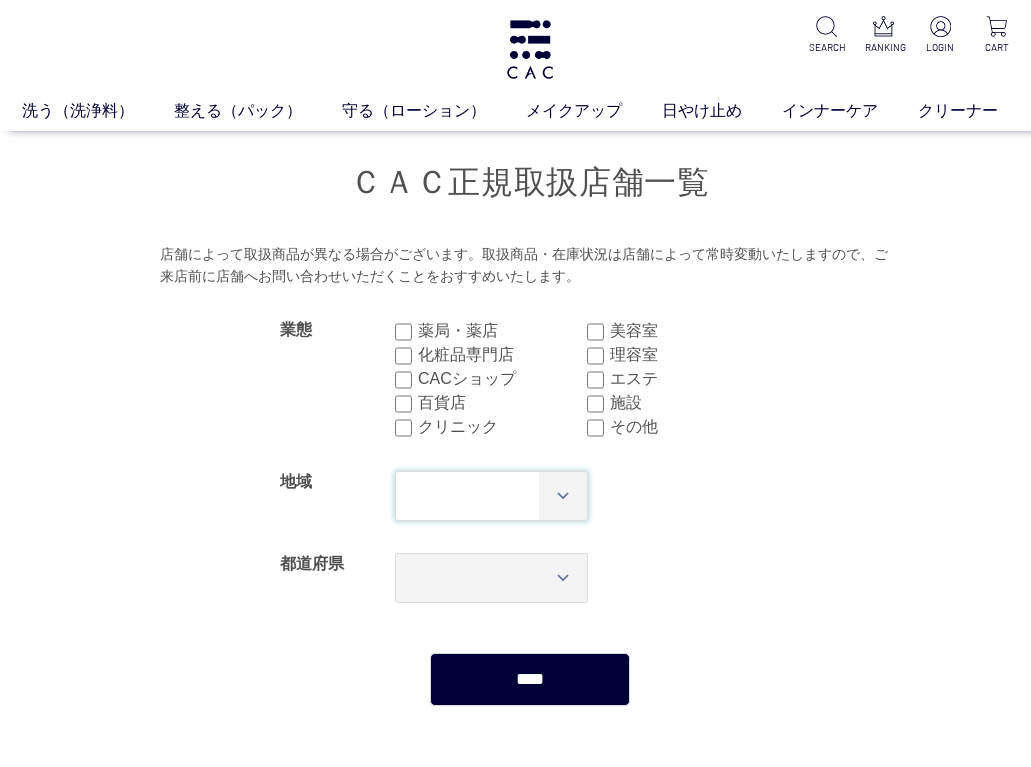 click on "*** **** **** **** **** **** **** ****" at bounding box center [491, 496] 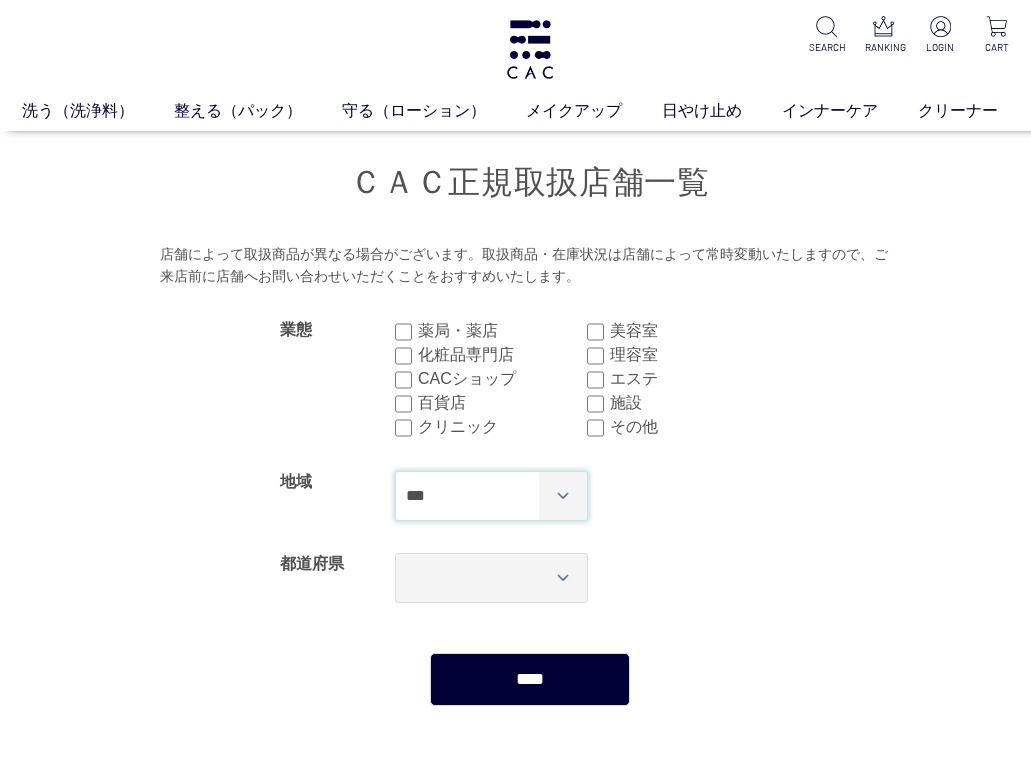 click on "*** **** **** **** **** **** **** ****" at bounding box center (491, 496) 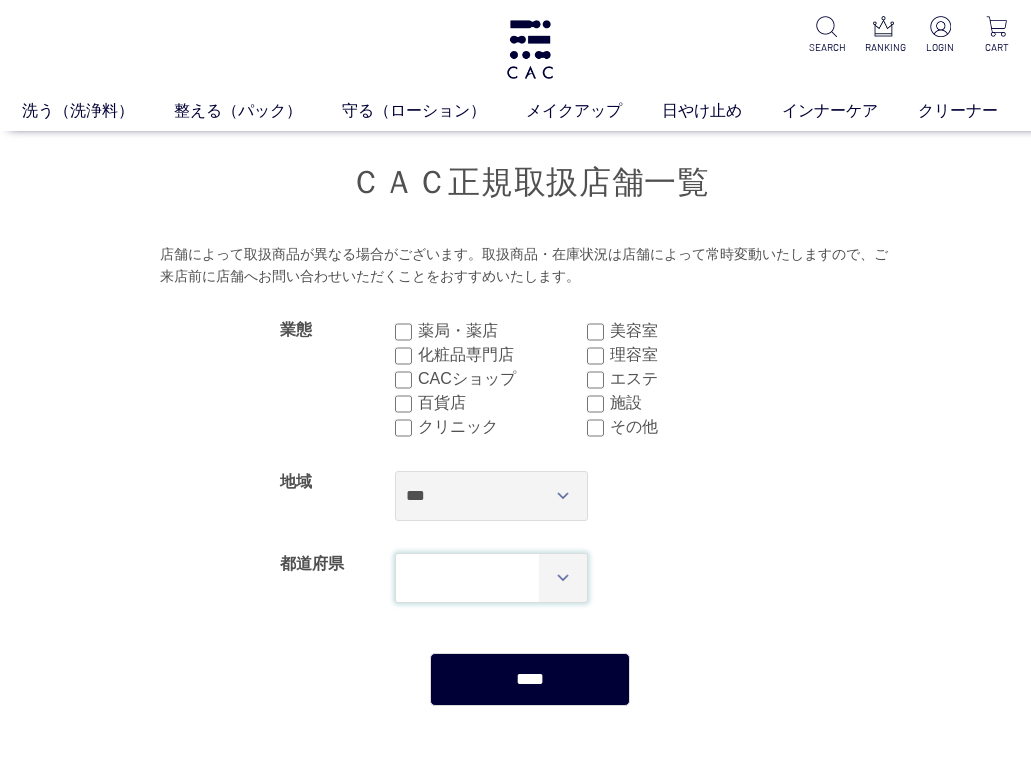 click on "*** *** *** *** *** *** *** *** *** *** *** *** **** *** *** *** *** *** *** *** *** *** *** *** *** *** *** **** *** *** *** *** *** *** *** *** *** *** *** *** *** *** **** ***" at bounding box center [491, 578] 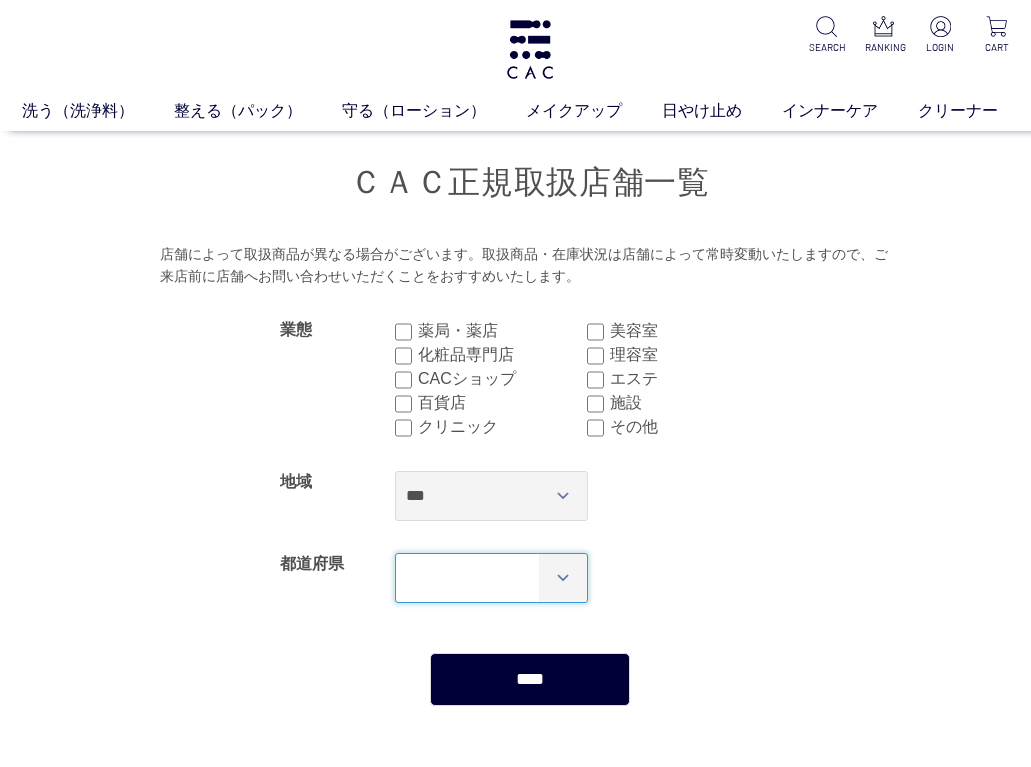 select on "***" 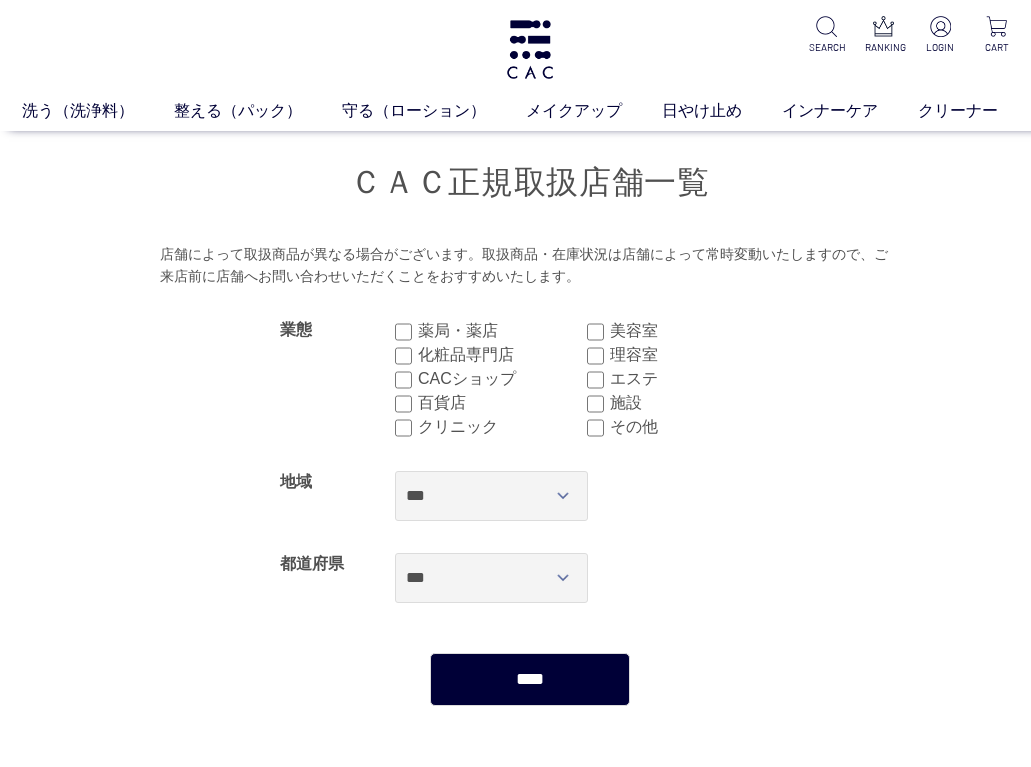 click on "****" at bounding box center (530, 679) 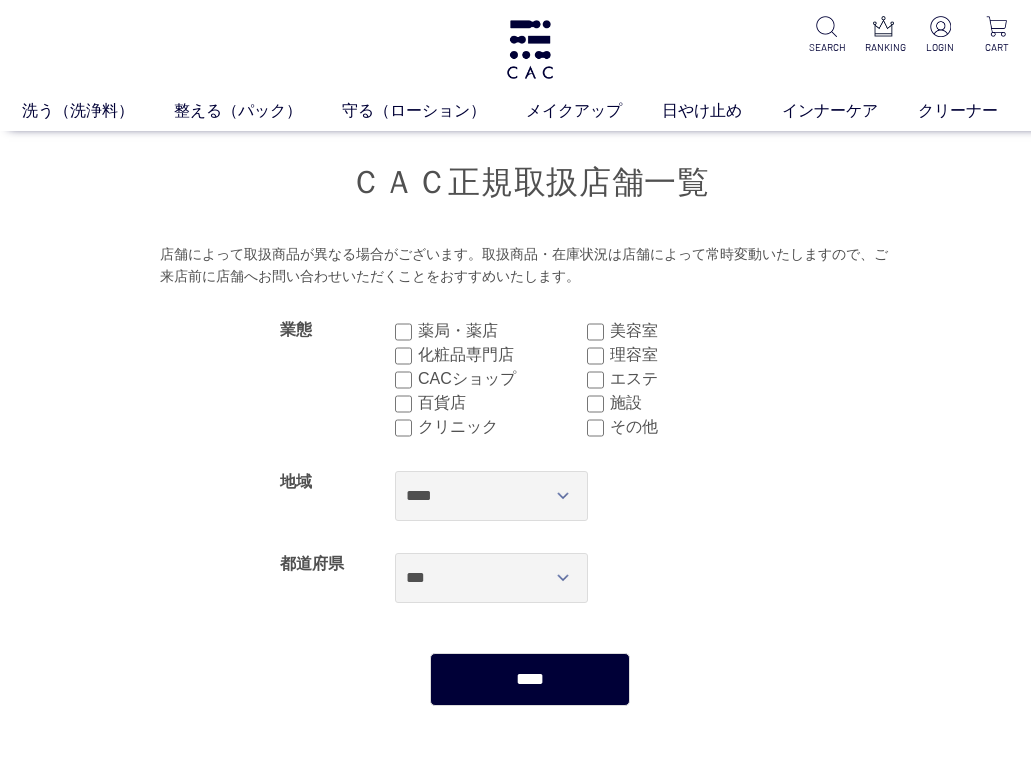 scroll, scrollTop: 0, scrollLeft: 0, axis: both 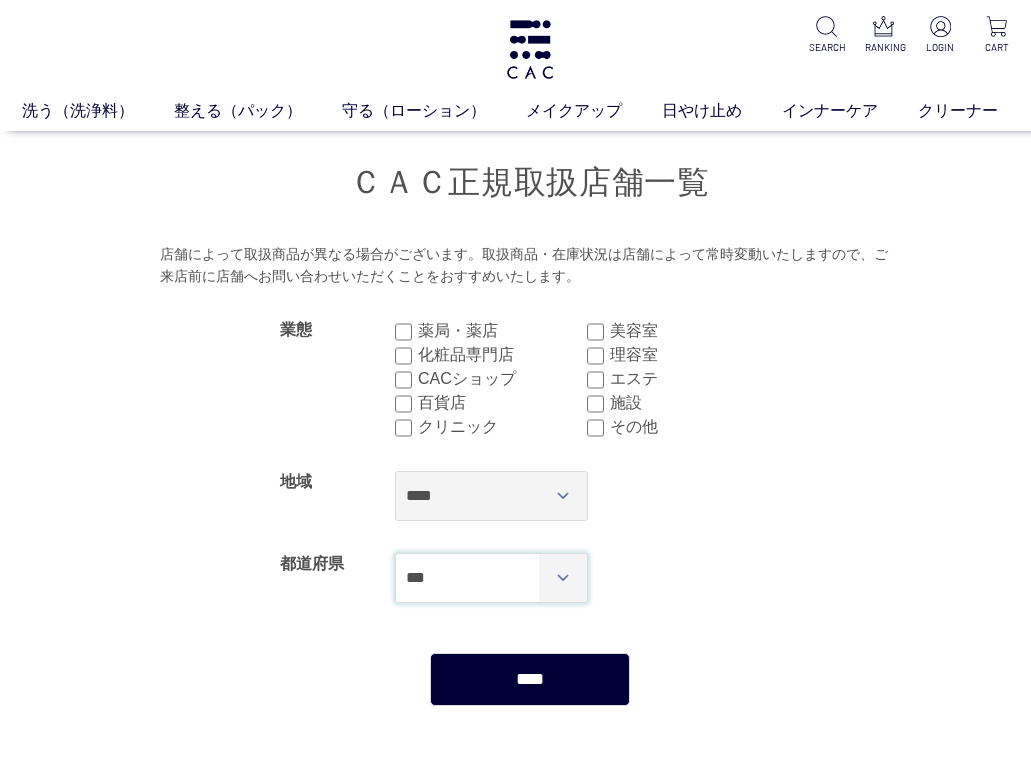 click on "*** *** *** *** *** *** *** *** *** *** *** *** **** *** *** *** *** *** *** *** *** *** *** *** *** *** *** **** *** *** *** *** *** *** *** *** *** *** *** *** *** *** **** ***" at bounding box center (491, 578) 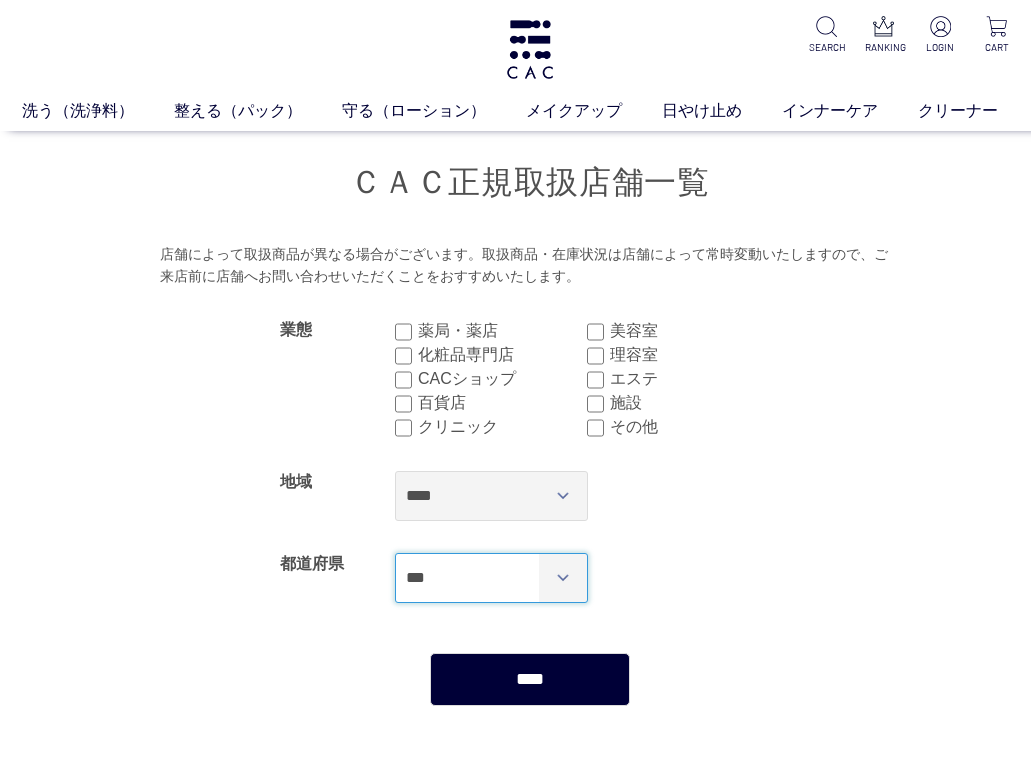 select on "***" 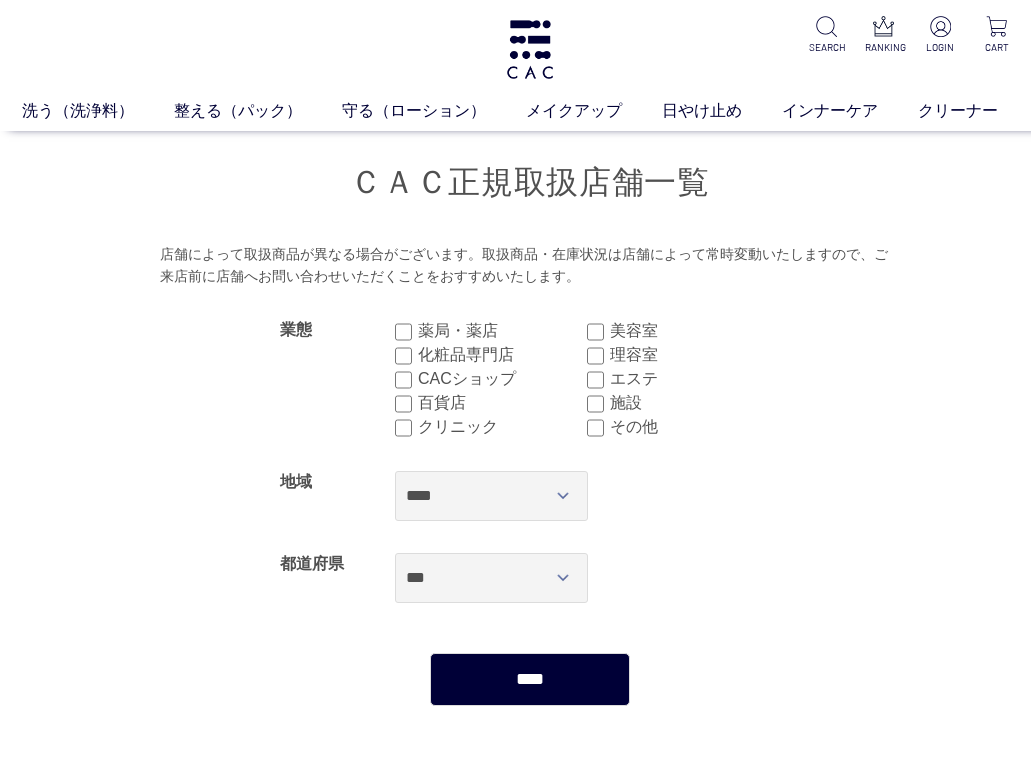 drag, startPoint x: 592, startPoint y: 678, endPoint x: 597, endPoint y: 669, distance: 10.29563 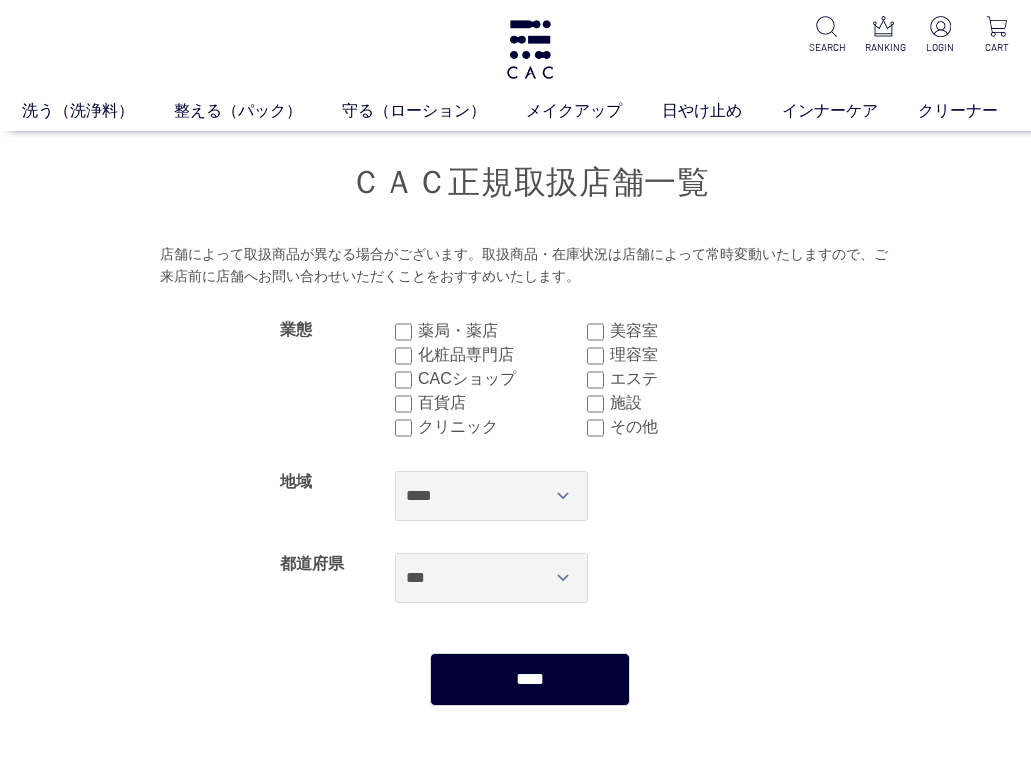 select on "***" 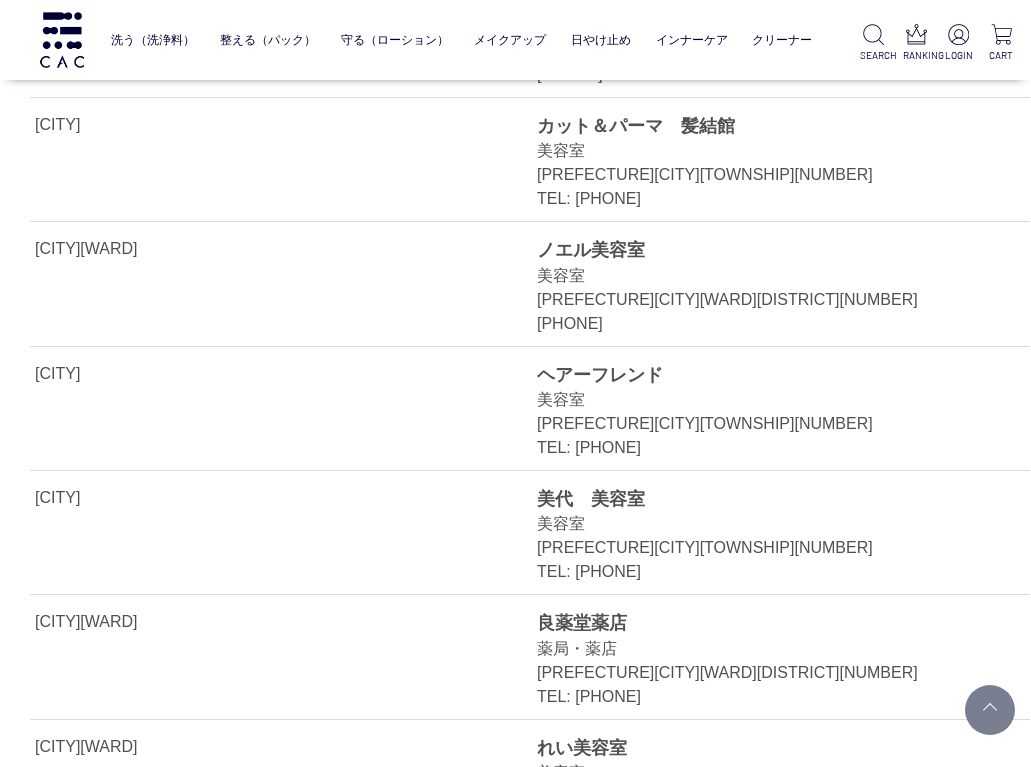 scroll, scrollTop: 800, scrollLeft: 0, axis: vertical 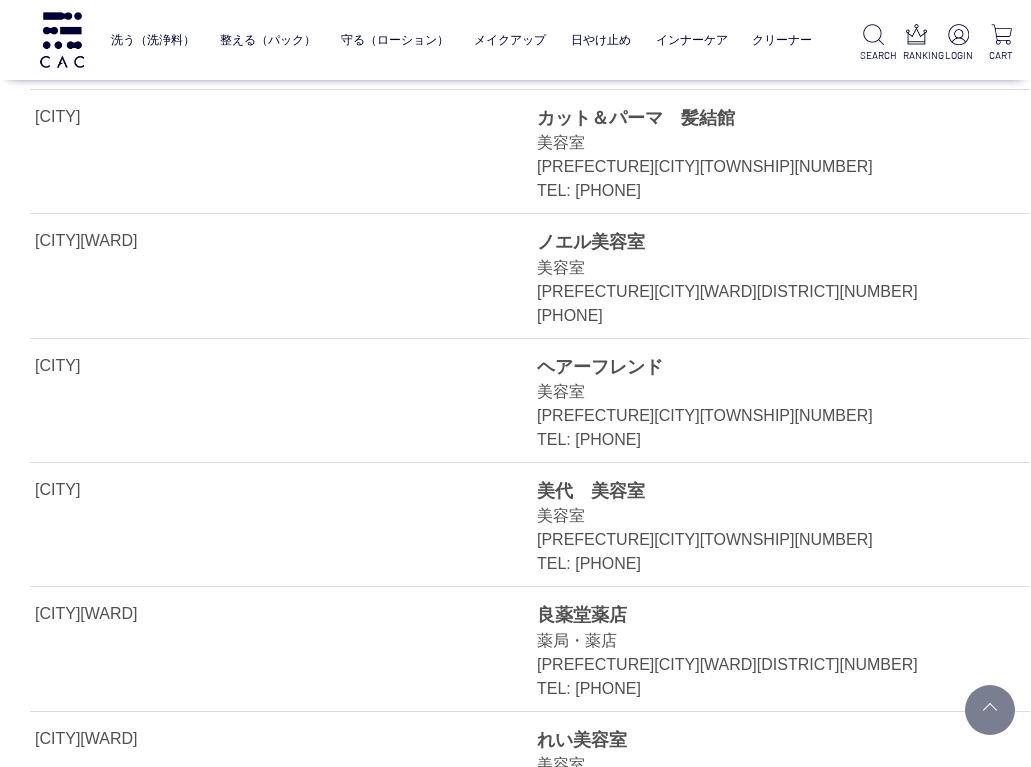 click on "薬局・薬店" at bounding box center [761, 641] 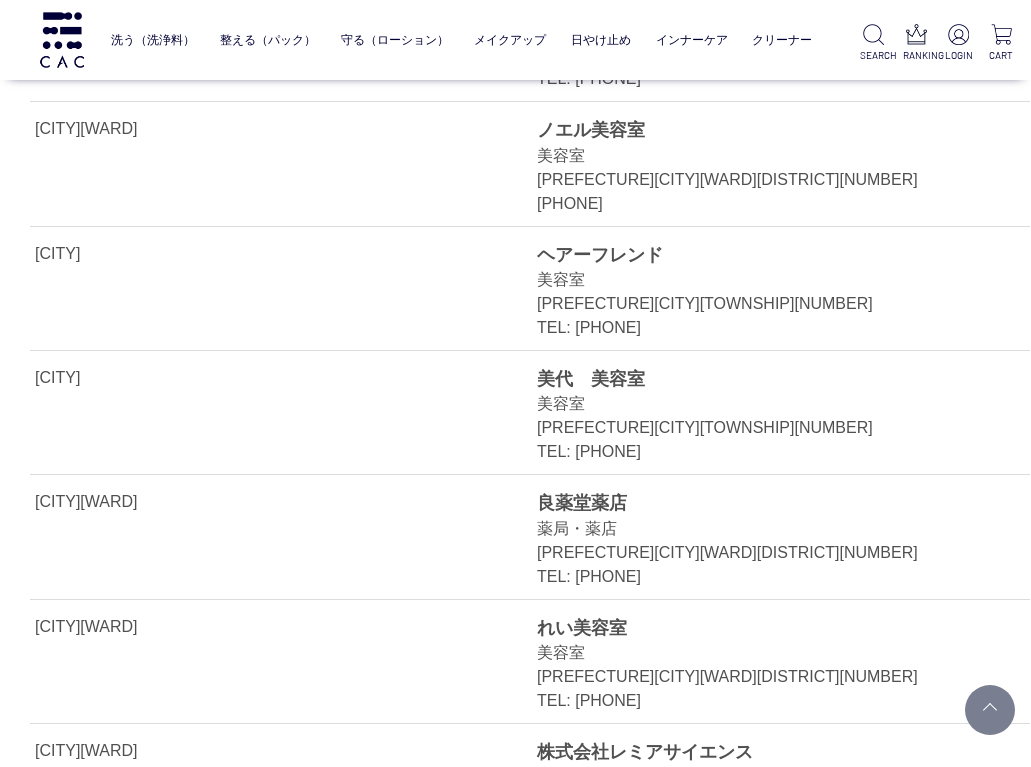 scroll, scrollTop: 1000, scrollLeft: 0, axis: vertical 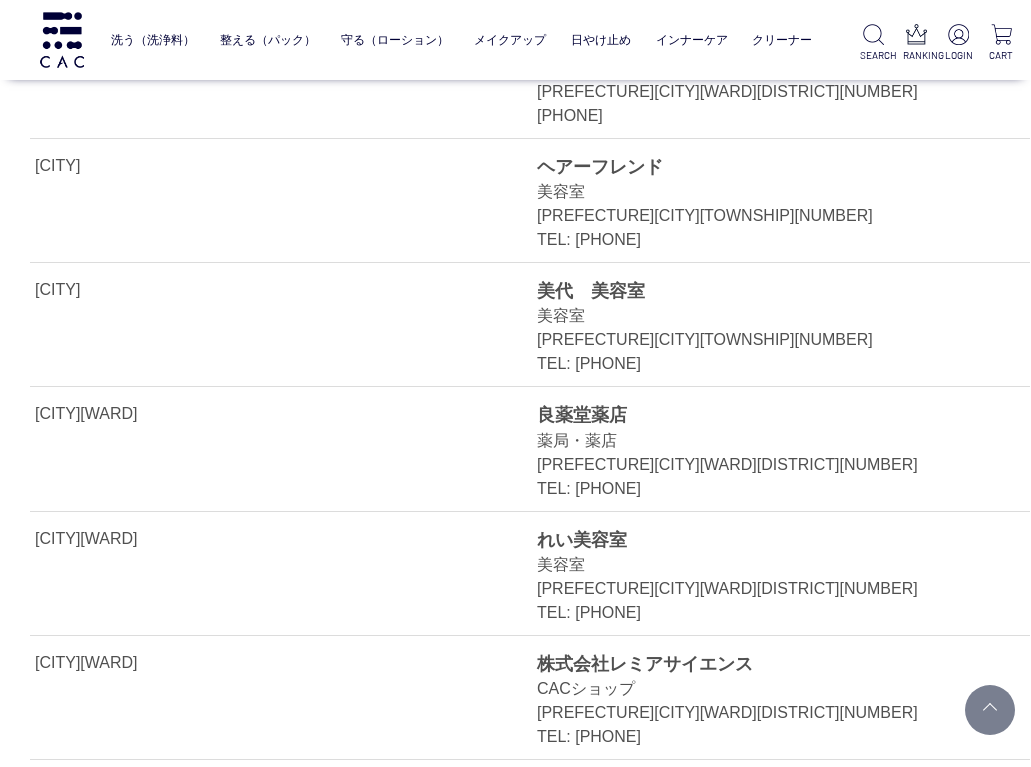drag, startPoint x: 699, startPoint y: 489, endPoint x: 584, endPoint y: 489, distance: 115 